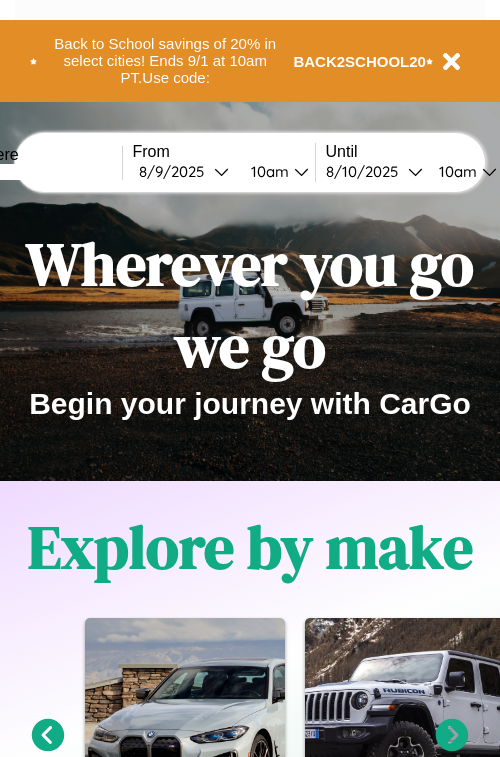 scroll, scrollTop: 0, scrollLeft: 0, axis: both 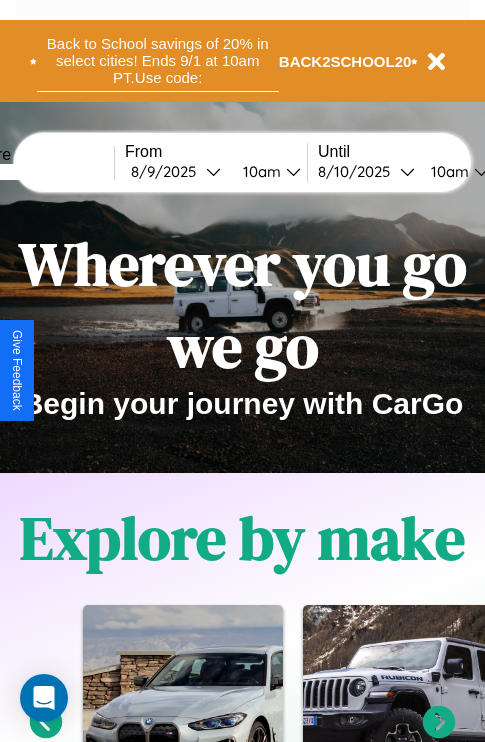 click on "Back to School savings of 20% in select cities! Ends 9/1 at 10am PT.  Use code:" at bounding box center (158, 61) 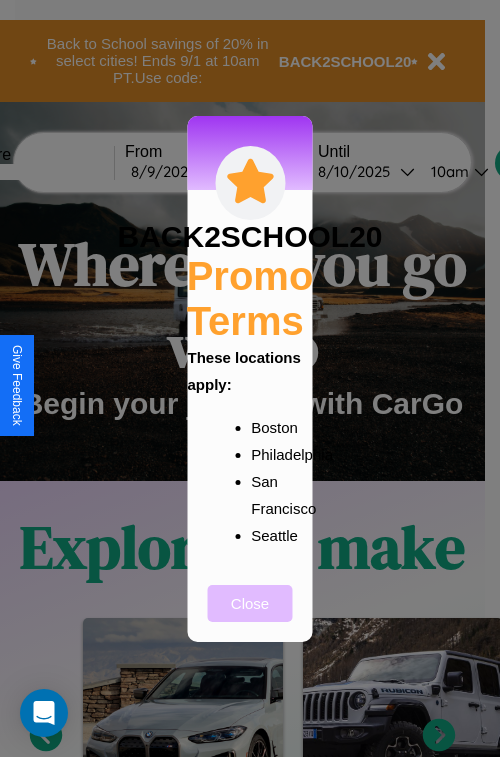click on "Close" at bounding box center (250, 603) 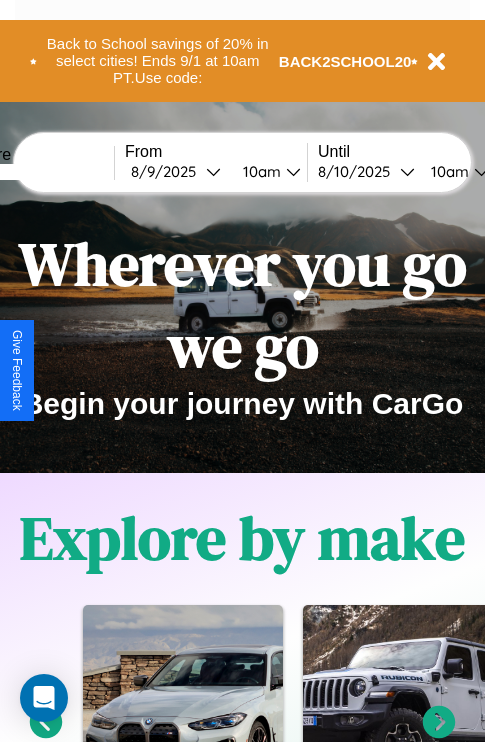 click at bounding box center (39, 172) 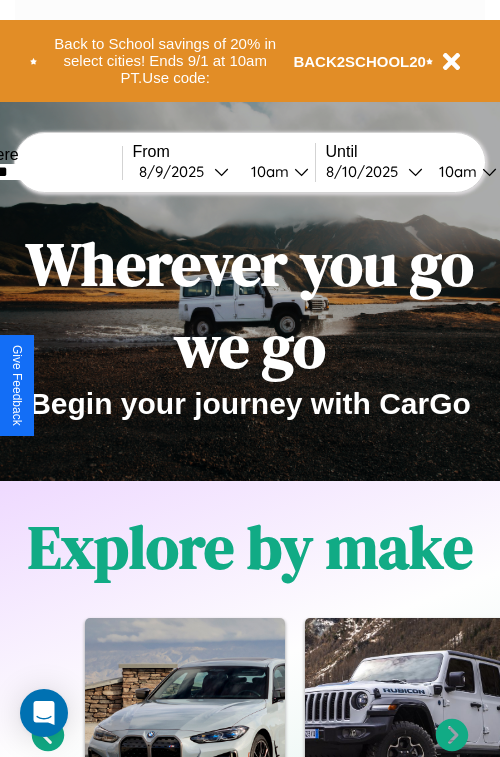 select on "*" 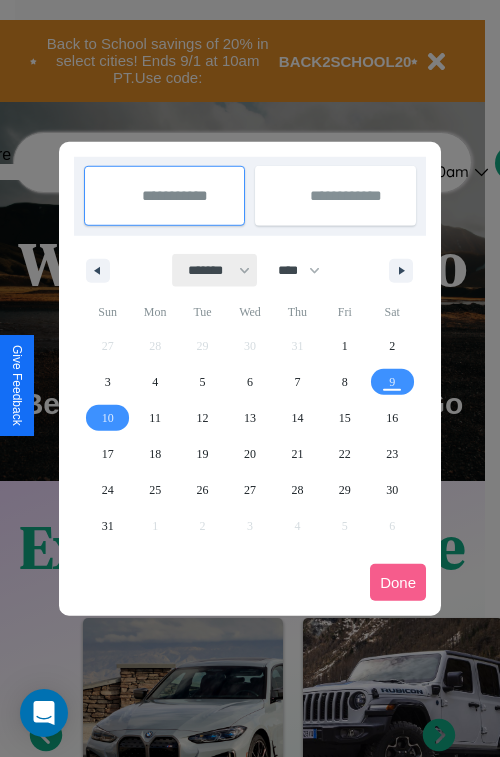 click on "******* ******** ***** ***** *** **** **** ****** ********* ******* ******** ********" at bounding box center (215, 270) 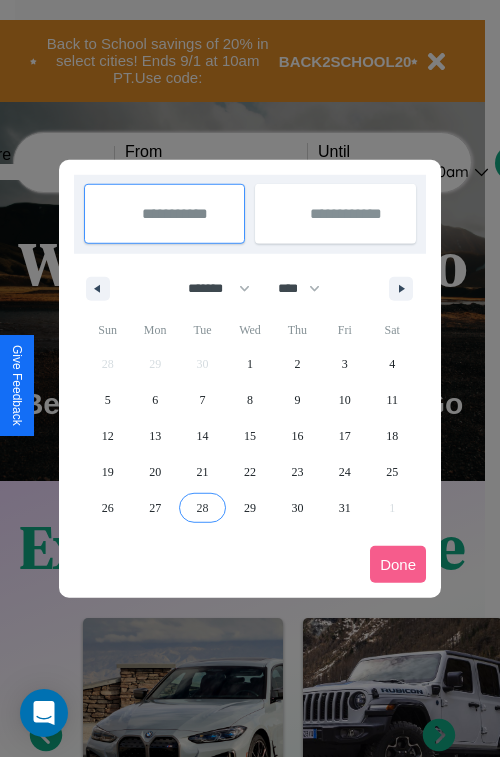 click on "28" at bounding box center (203, 508) 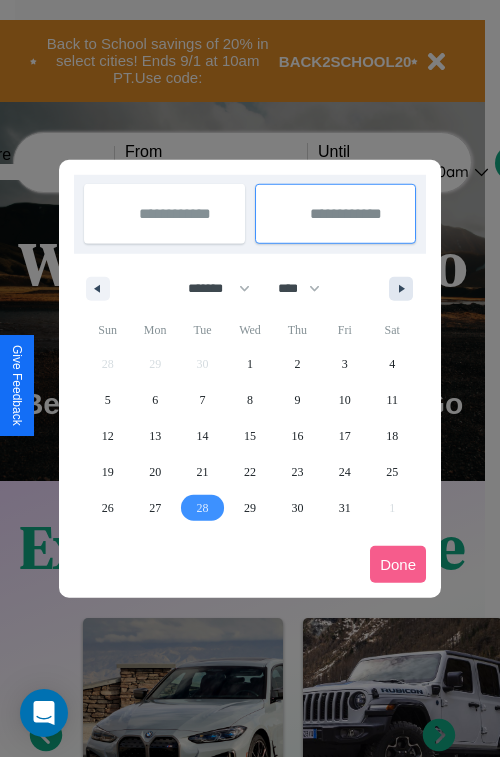 click at bounding box center [405, 289] 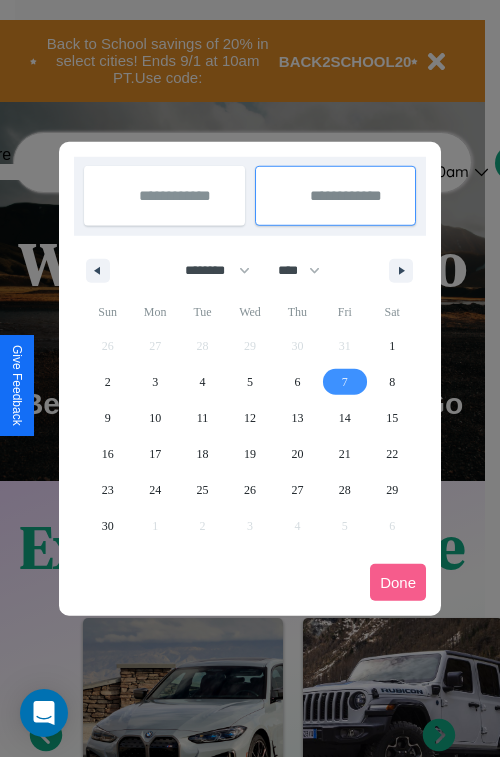 click on "7" at bounding box center (345, 382) 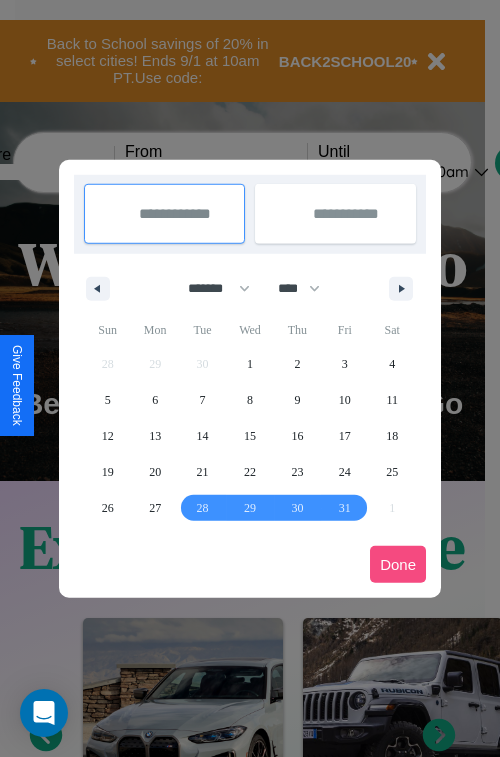 click on "Done" at bounding box center (398, 564) 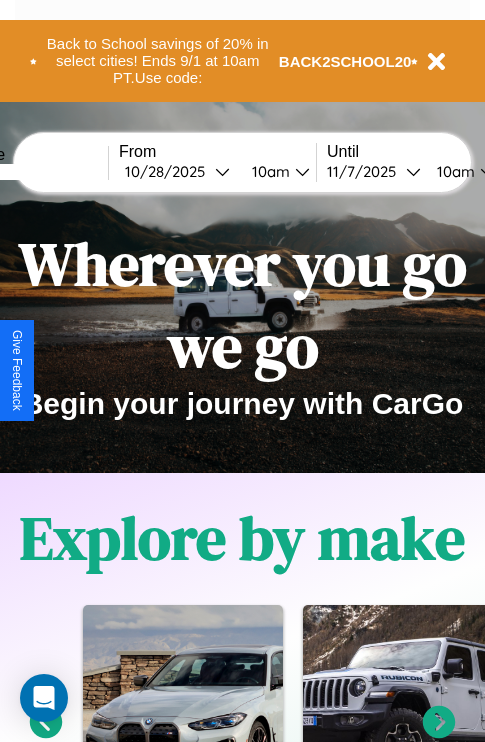 click on "10am" at bounding box center (268, 171) 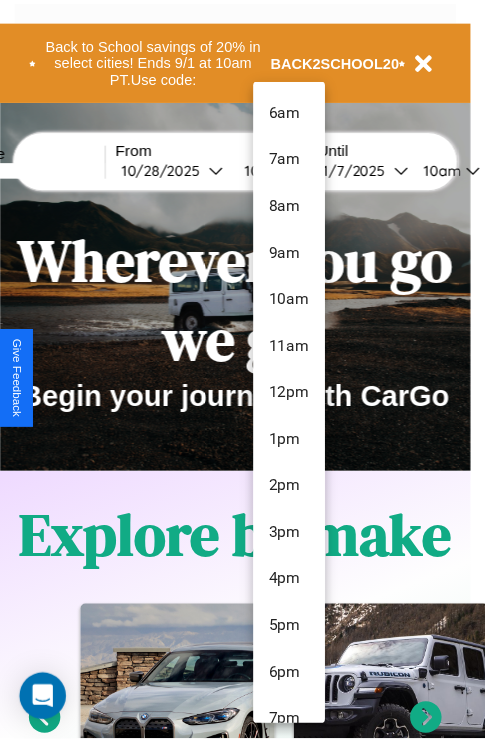 scroll, scrollTop: 67, scrollLeft: 0, axis: vertical 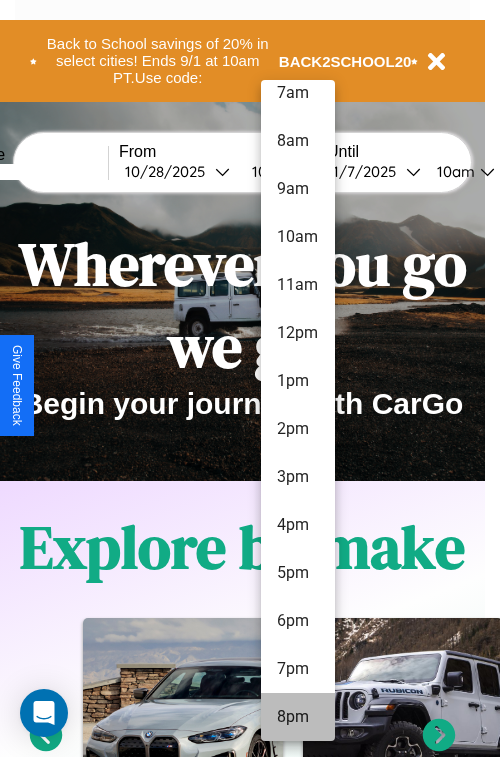 click on "8pm" at bounding box center [298, 717] 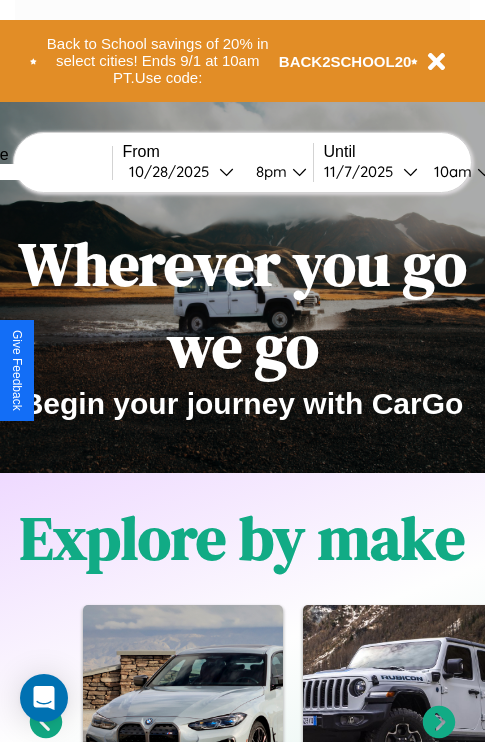 scroll, scrollTop: 0, scrollLeft: 74, axis: horizontal 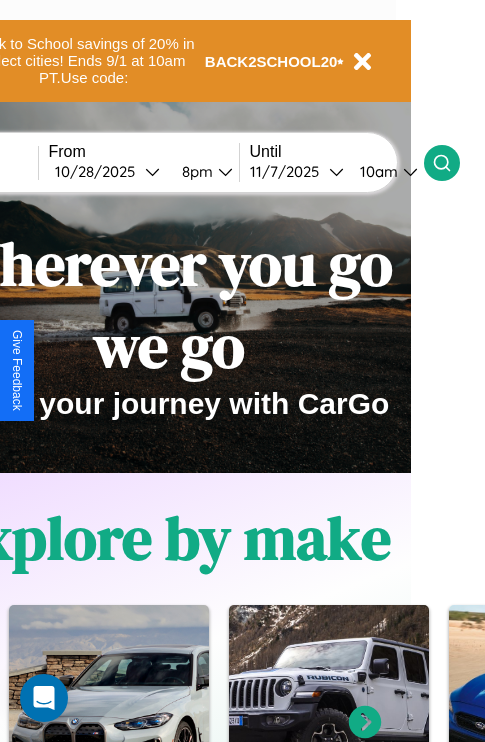 click 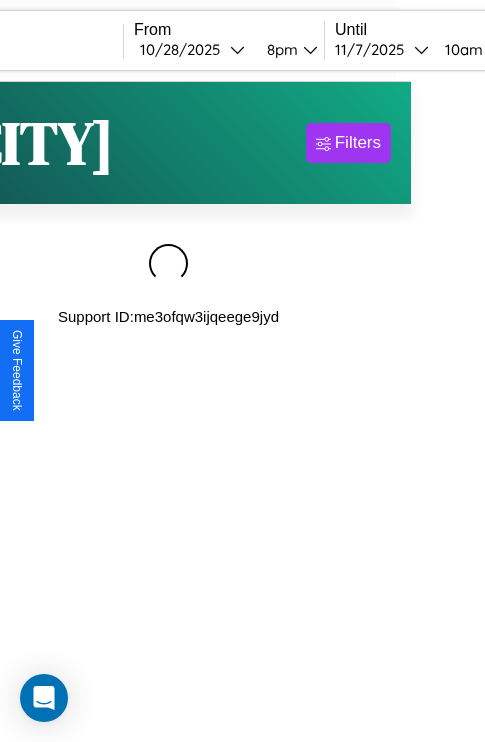 scroll, scrollTop: 0, scrollLeft: 0, axis: both 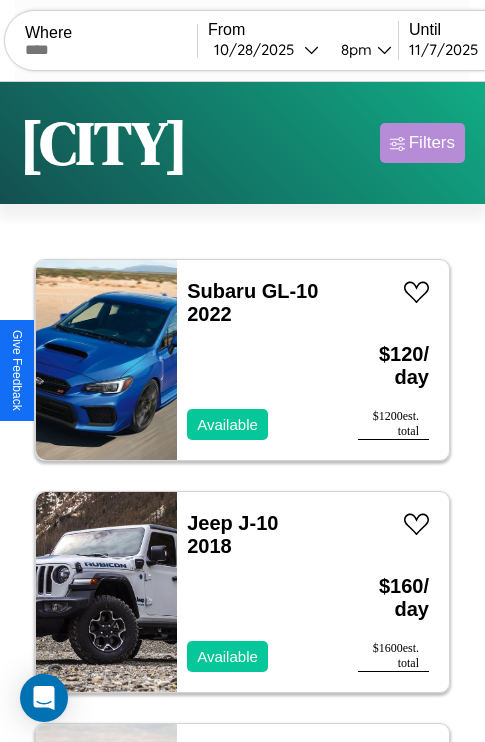click on "Filters" at bounding box center [432, 143] 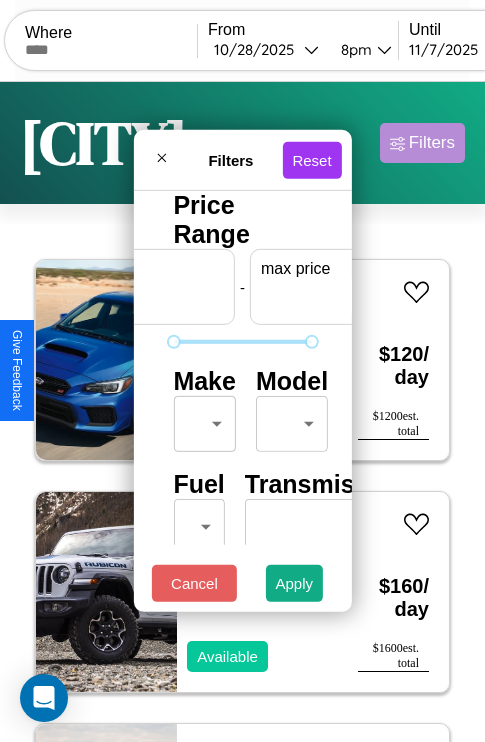 scroll, scrollTop: 0, scrollLeft: 124, axis: horizontal 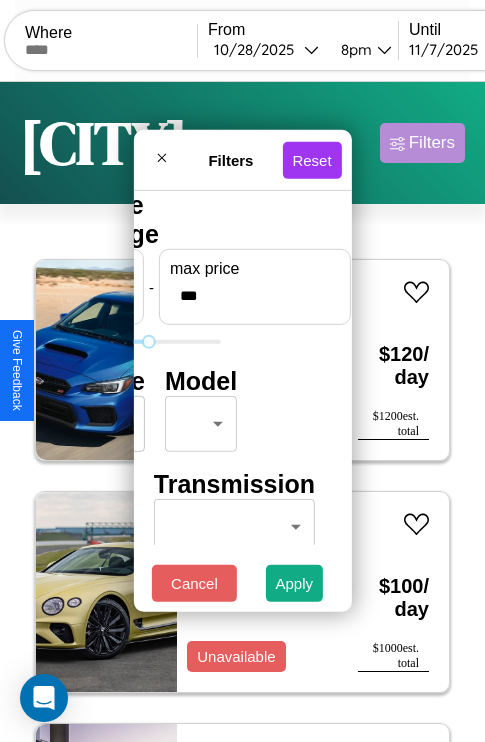 type on "***" 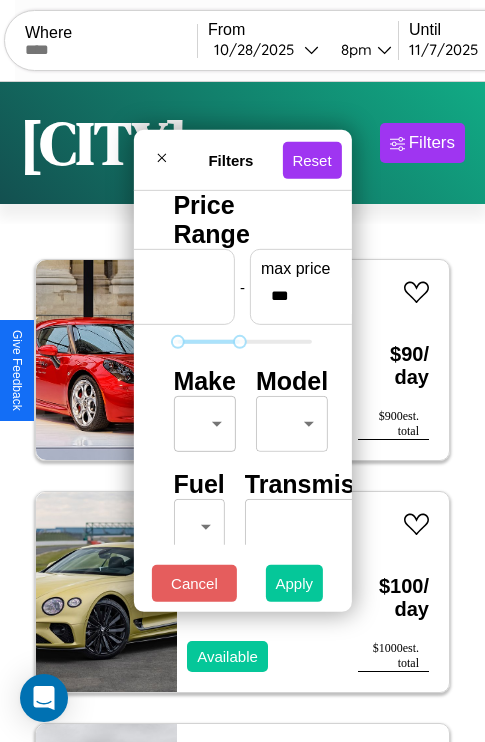 type on "**" 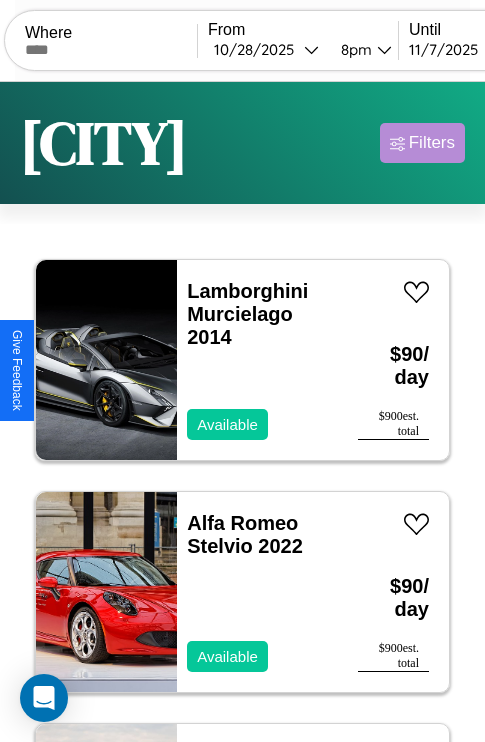 click on "Filters" at bounding box center (432, 143) 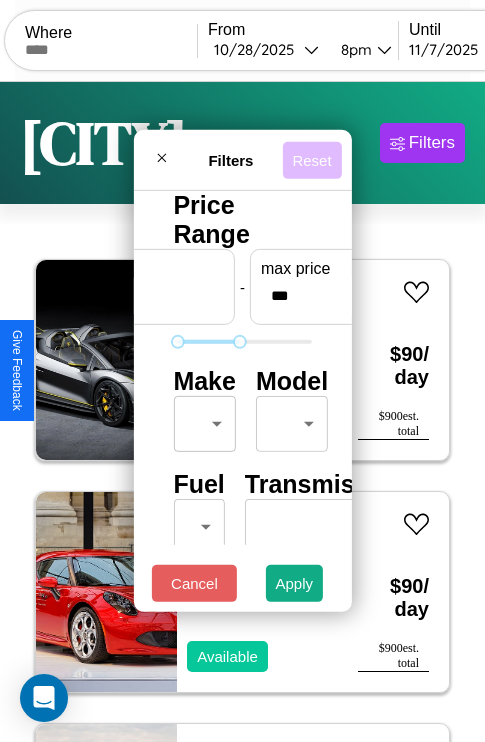 click on "Reset" at bounding box center [311, 159] 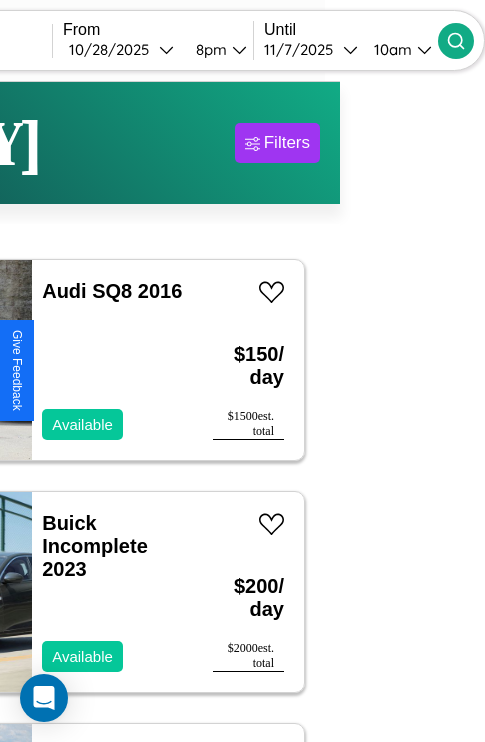 type on "******" 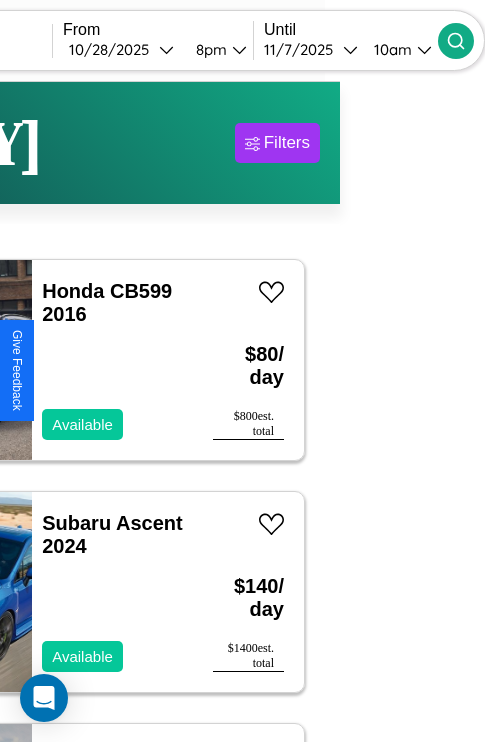 scroll, scrollTop: 95, scrollLeft: 35, axis: both 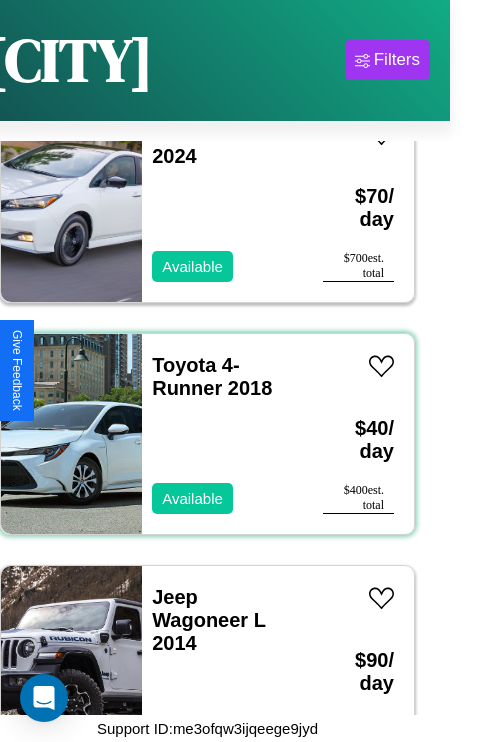 click on "Toyota   4-Runner   2018 Available" at bounding box center [222, 434] 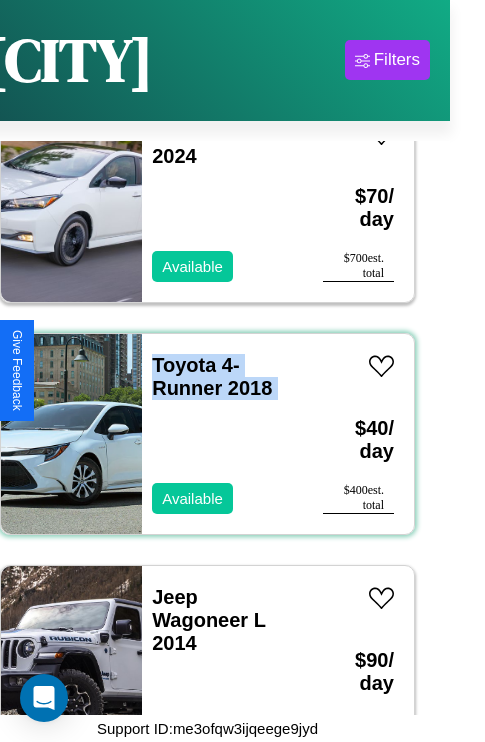 click on "Toyota   4-Runner   2018 Available" at bounding box center [222, 434] 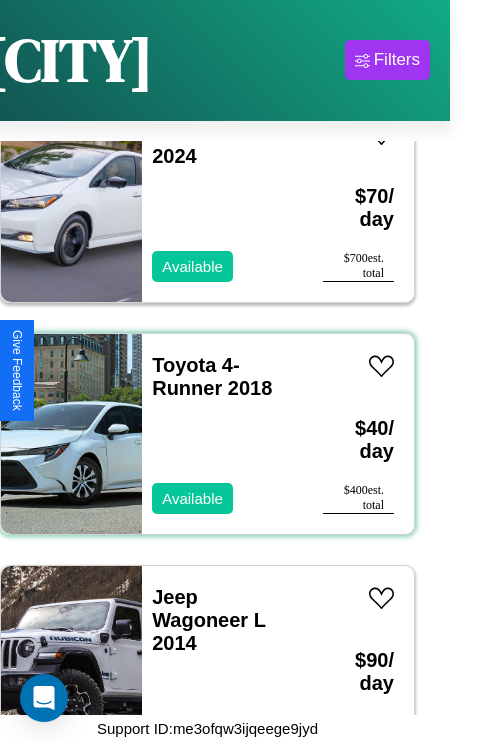 click on "Toyota   4-Runner   2018 Available" at bounding box center (222, 434) 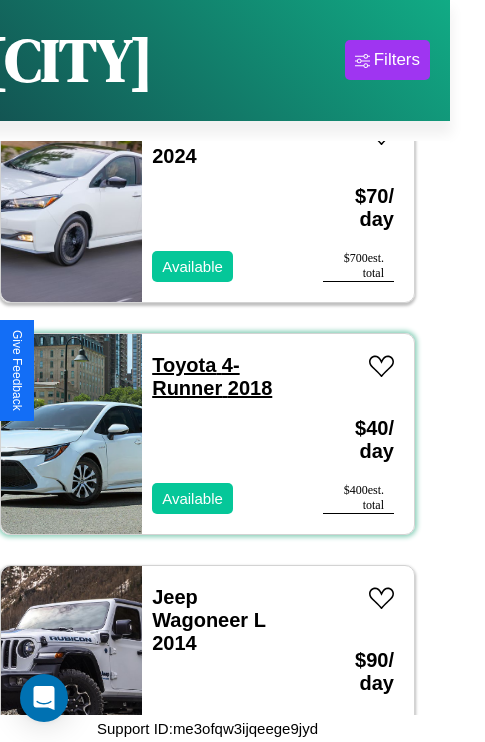 click on "Toyota   4-Runner   2018" at bounding box center (212, 376) 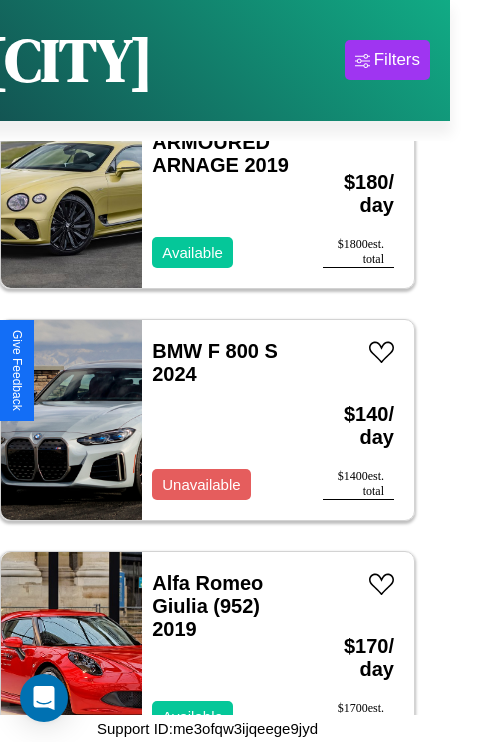 scroll, scrollTop: 4251, scrollLeft: 0, axis: vertical 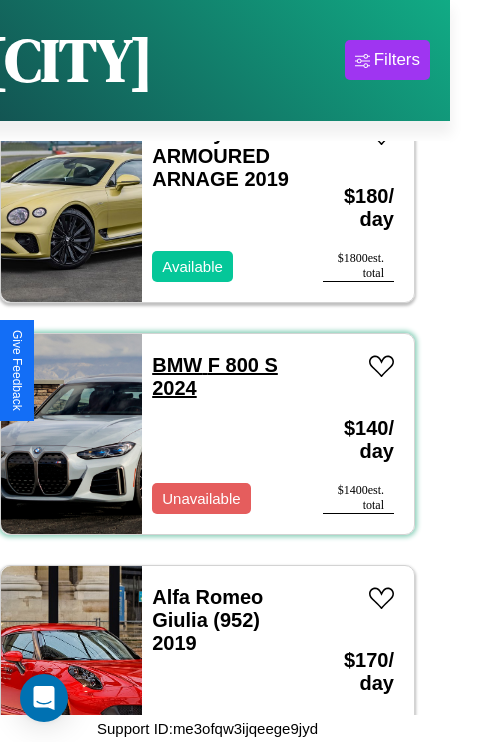 click on "BMW   F 800 S   2024" at bounding box center [215, 376] 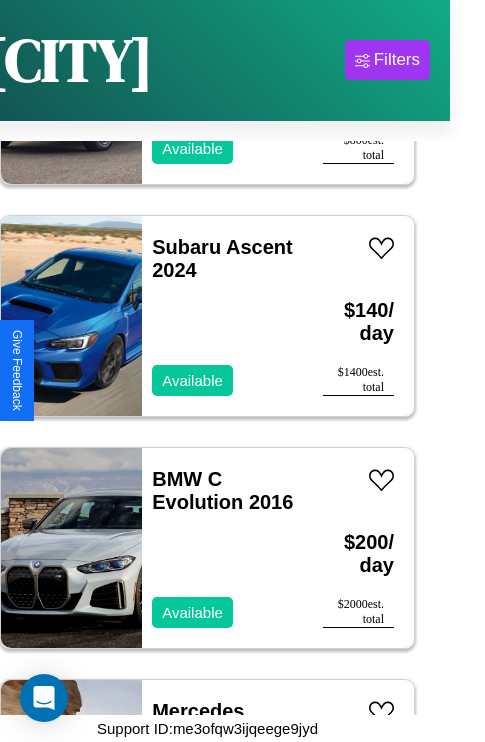 scroll, scrollTop: 75, scrollLeft: 0, axis: vertical 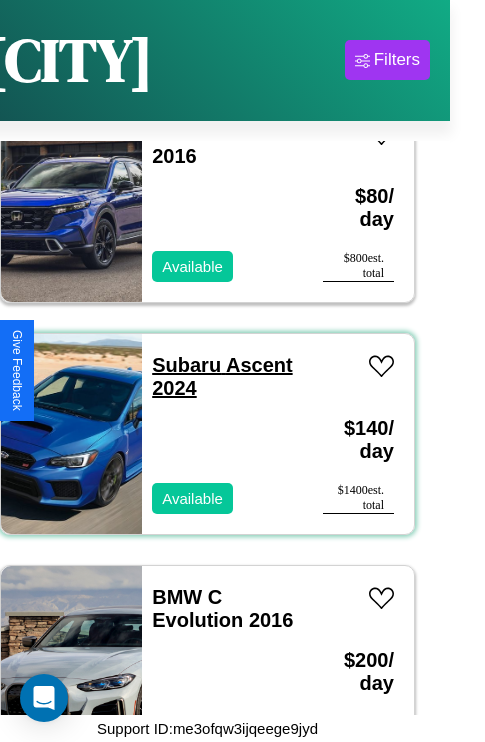 click on "Subaru   Ascent   2024" at bounding box center [222, 376] 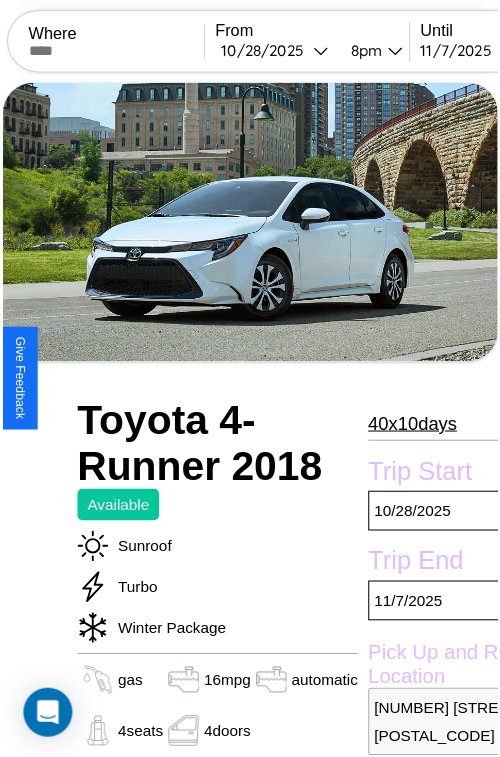 scroll, scrollTop: 130, scrollLeft: 84, axis: both 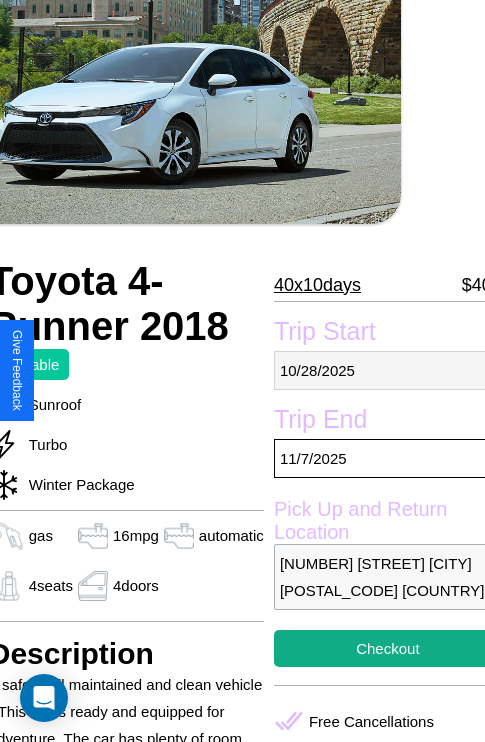 click on "[DATE]" at bounding box center [388, 370] 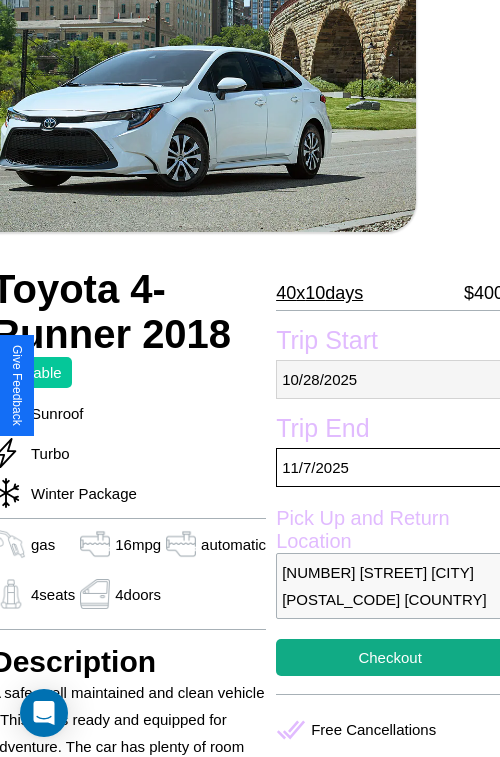 select on "*" 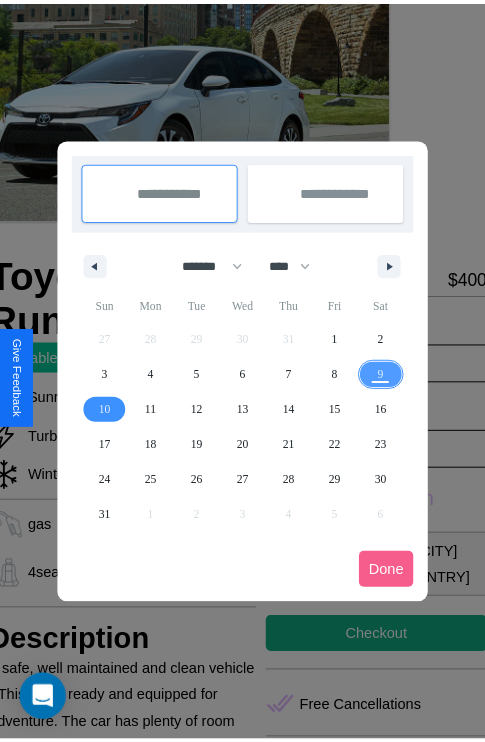 scroll, scrollTop: 0, scrollLeft: 84, axis: horizontal 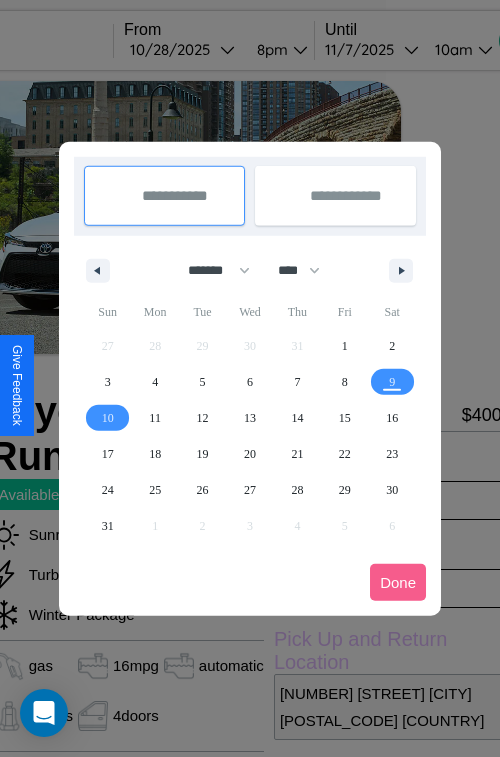 click at bounding box center (250, 378) 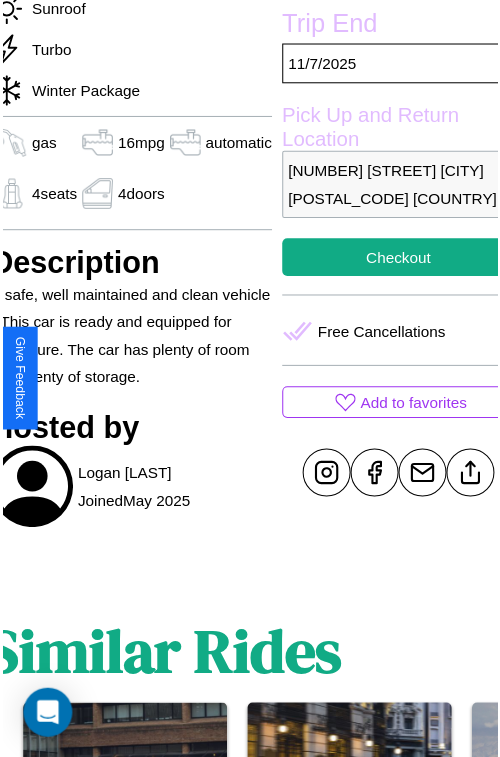 scroll, scrollTop: 550, scrollLeft: 84, axis: both 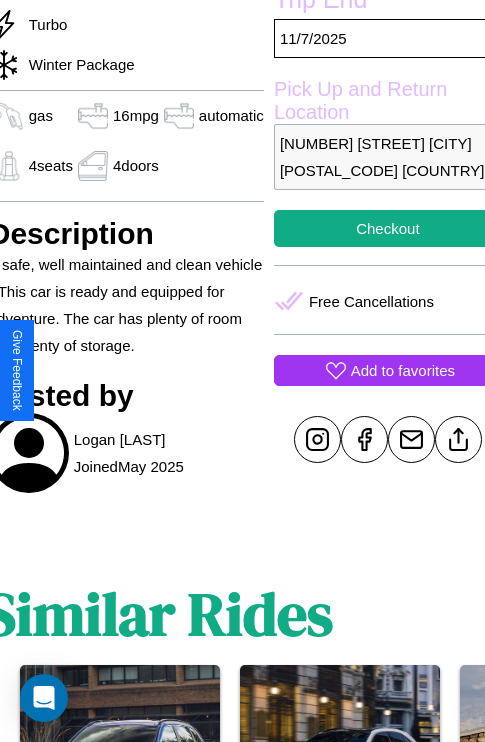 click on "Add to favorites" at bounding box center (403, 370) 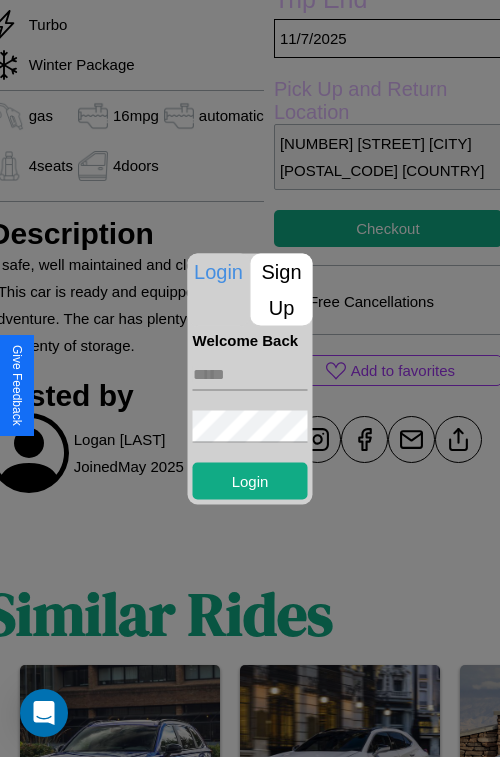 click at bounding box center [250, 374] 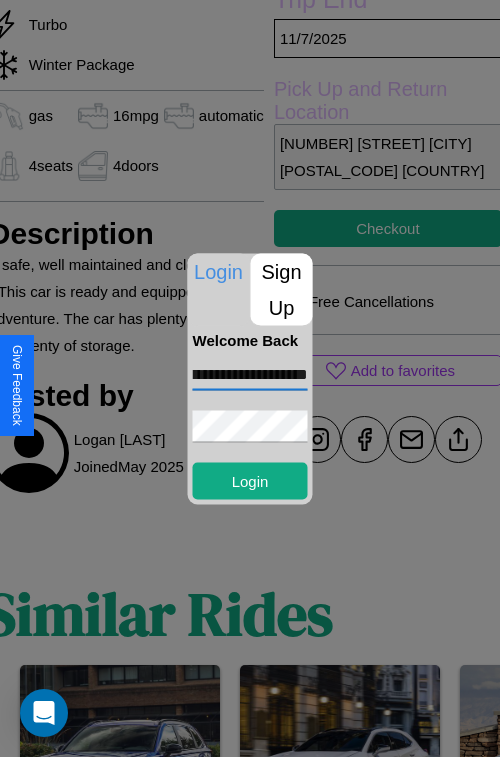 scroll, scrollTop: 0, scrollLeft: 58, axis: horizontal 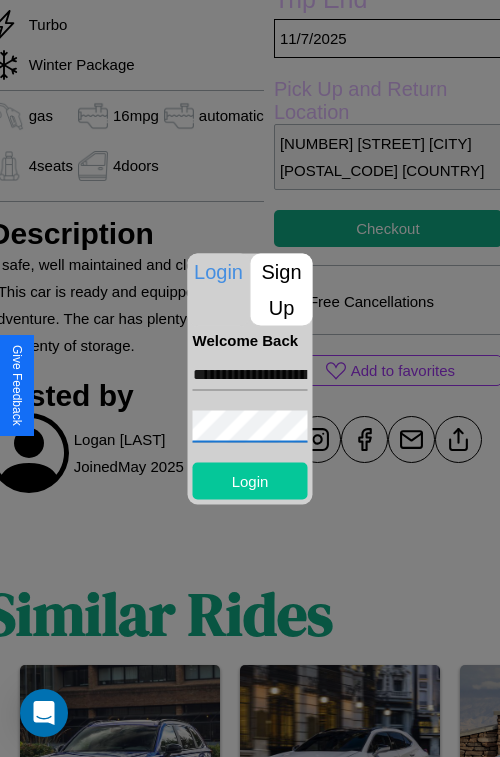 click on "Login" at bounding box center (250, 480) 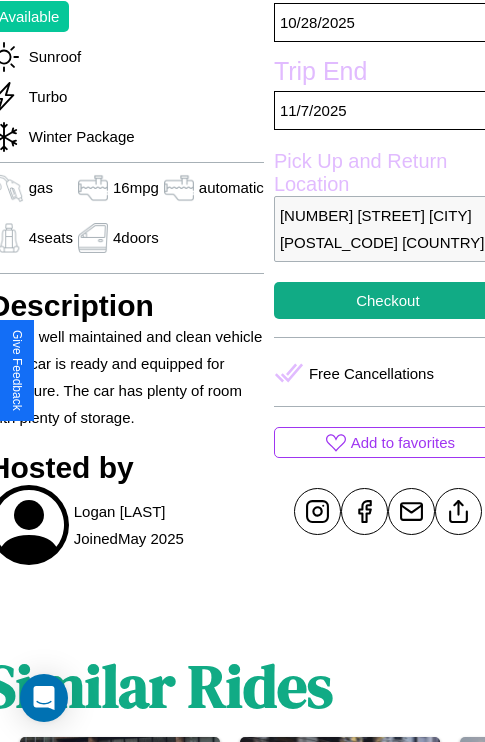 scroll, scrollTop: 408, scrollLeft: 84, axis: both 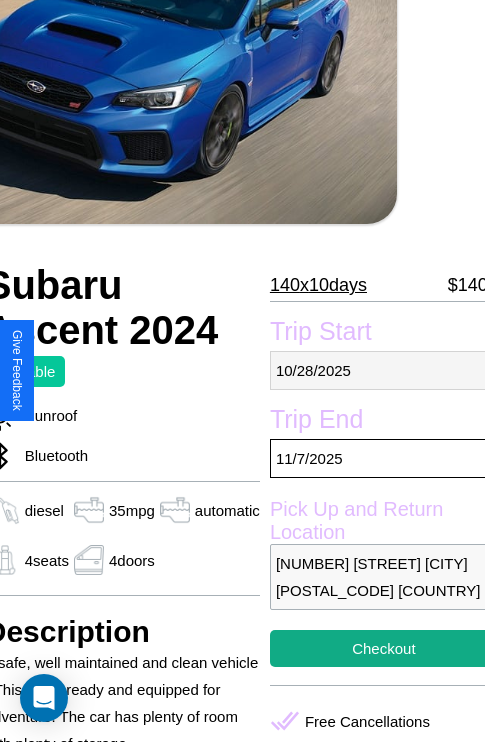 click on "[DATE]" at bounding box center (384, 370) 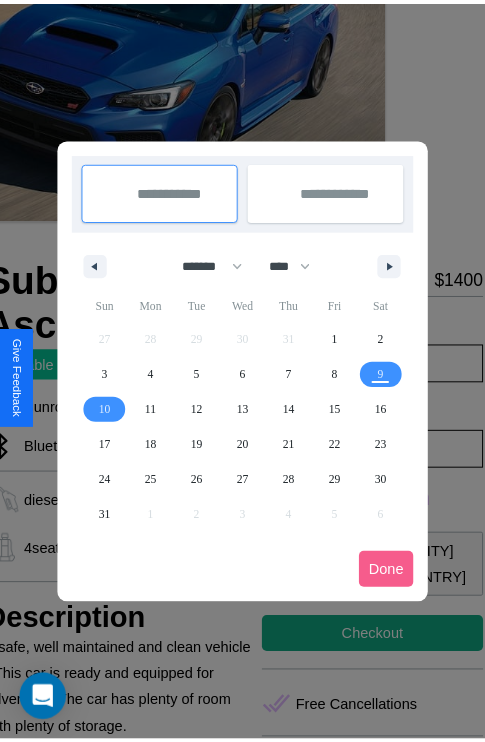 scroll, scrollTop: 0, scrollLeft: 88, axis: horizontal 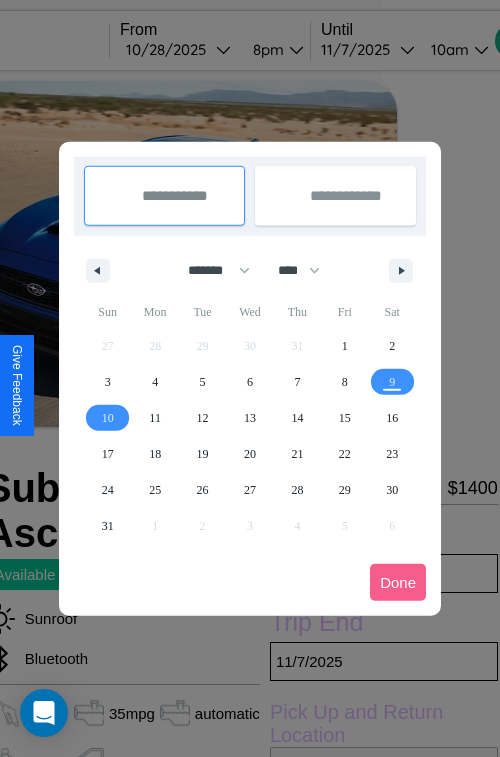 click at bounding box center [250, 378] 